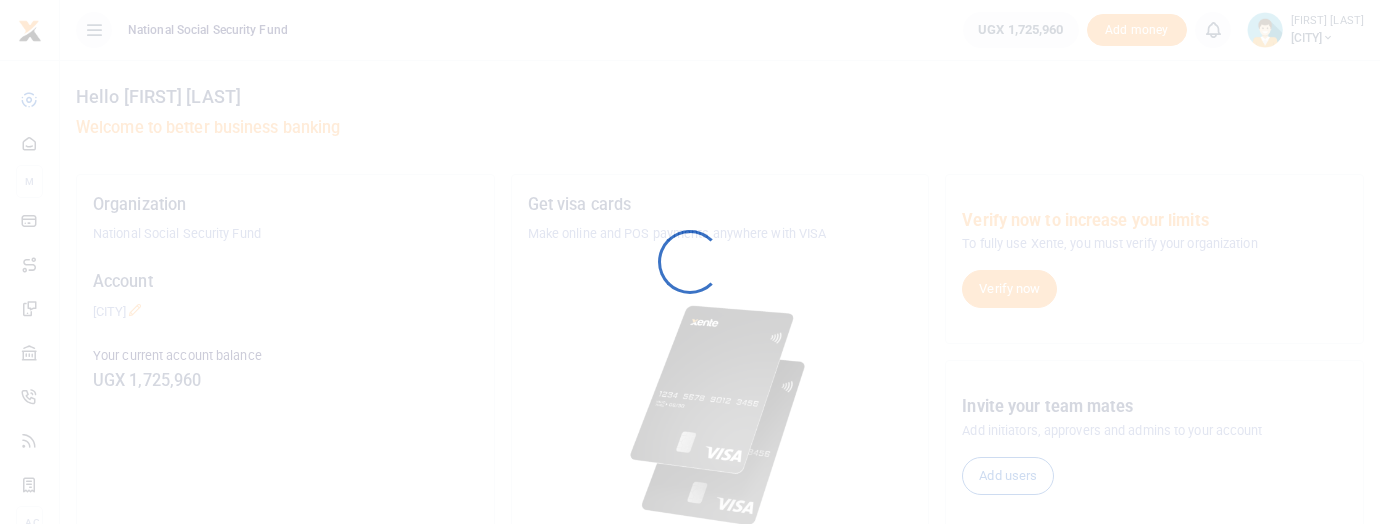 scroll, scrollTop: 0, scrollLeft: 0, axis: both 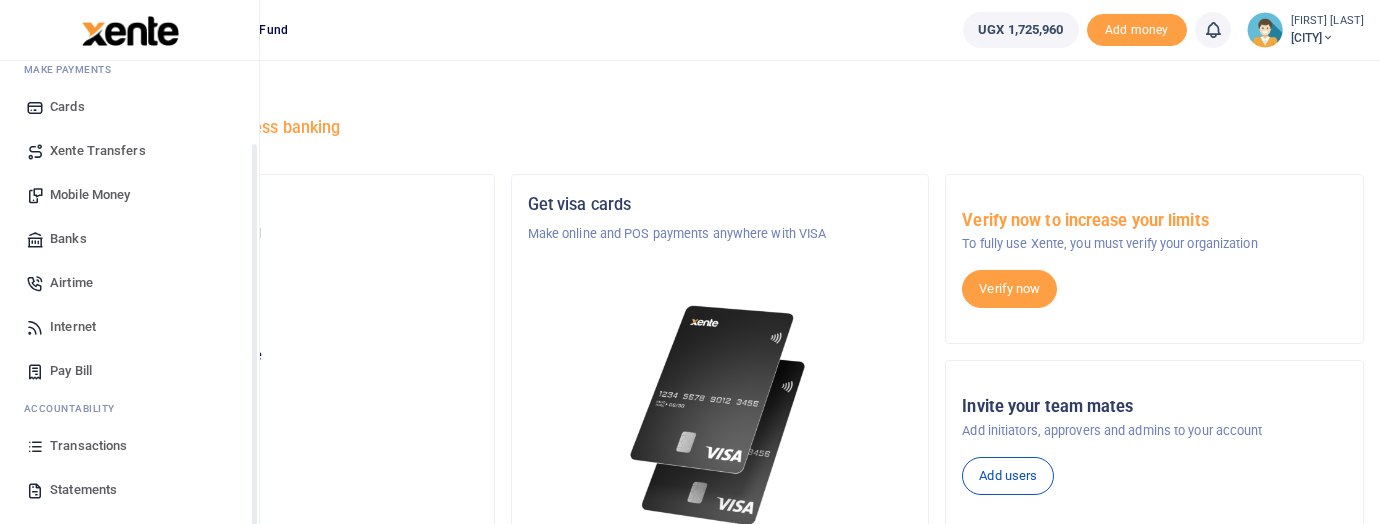 click on "Pay Bill" at bounding box center [71, 371] 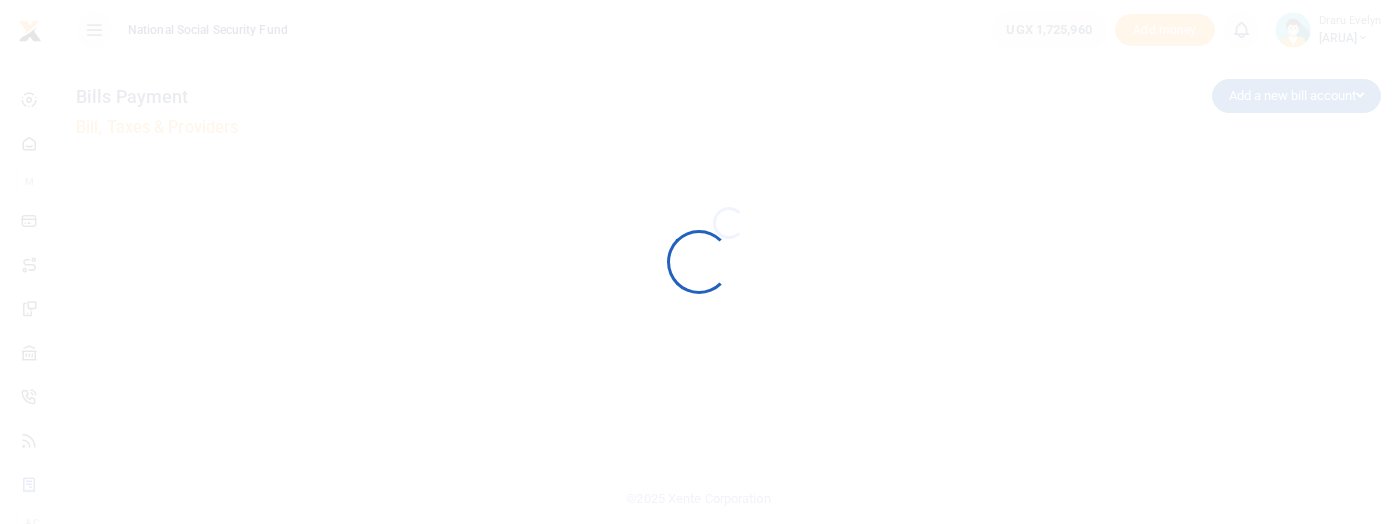 scroll, scrollTop: 0, scrollLeft: 0, axis: both 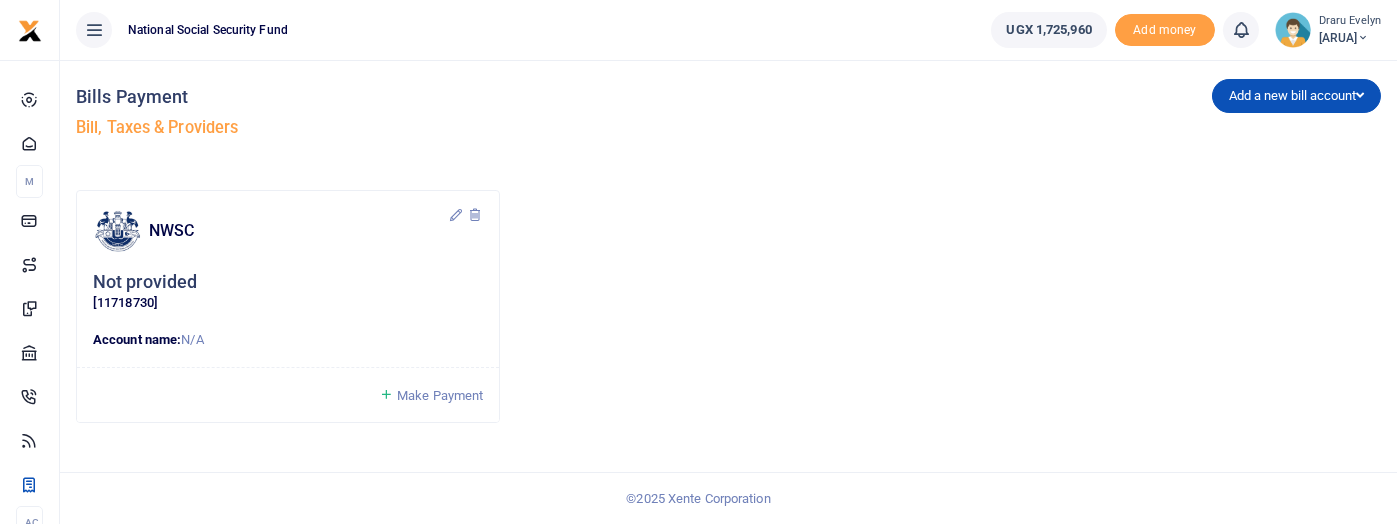 click on "Make Payment" at bounding box center (440, 395) 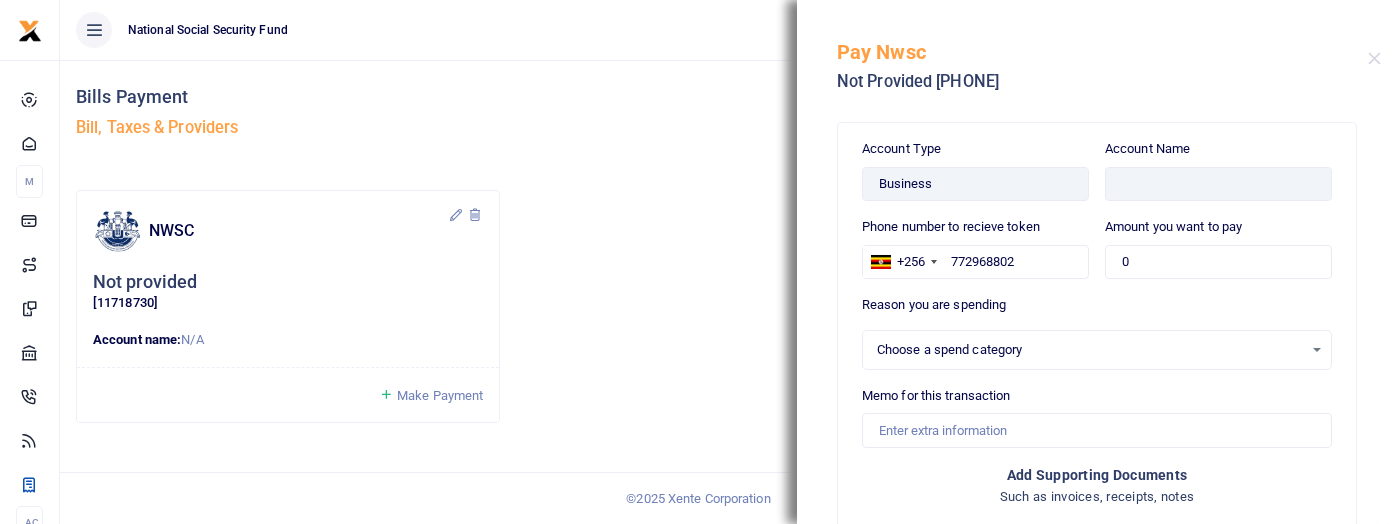 select 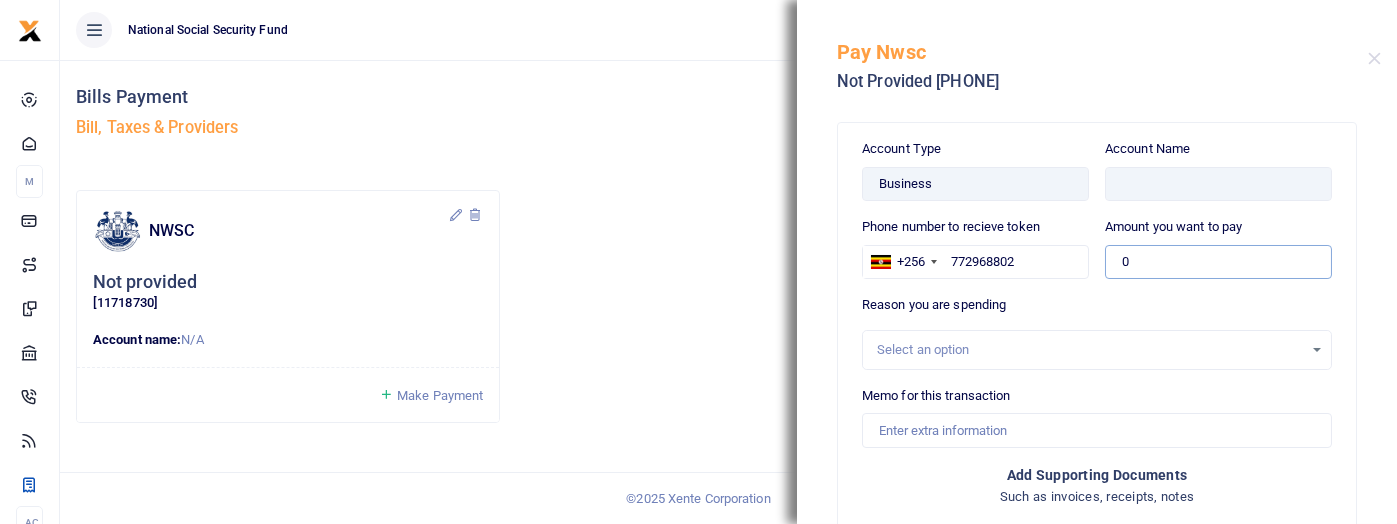 click on "0" at bounding box center (1218, 262) 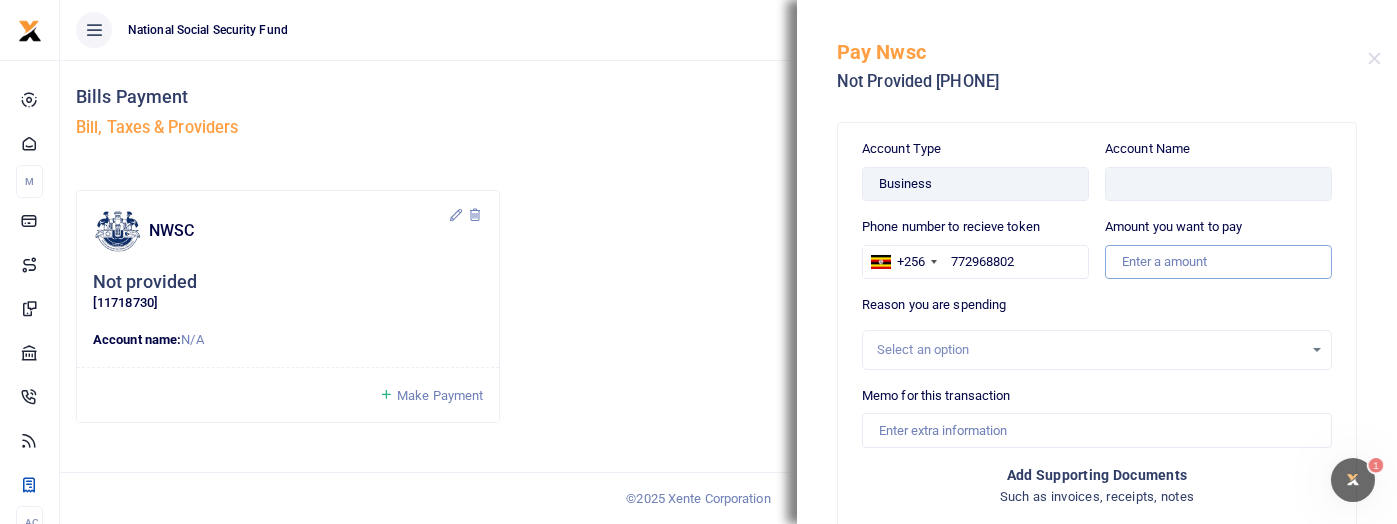 scroll, scrollTop: 0, scrollLeft: 0, axis: both 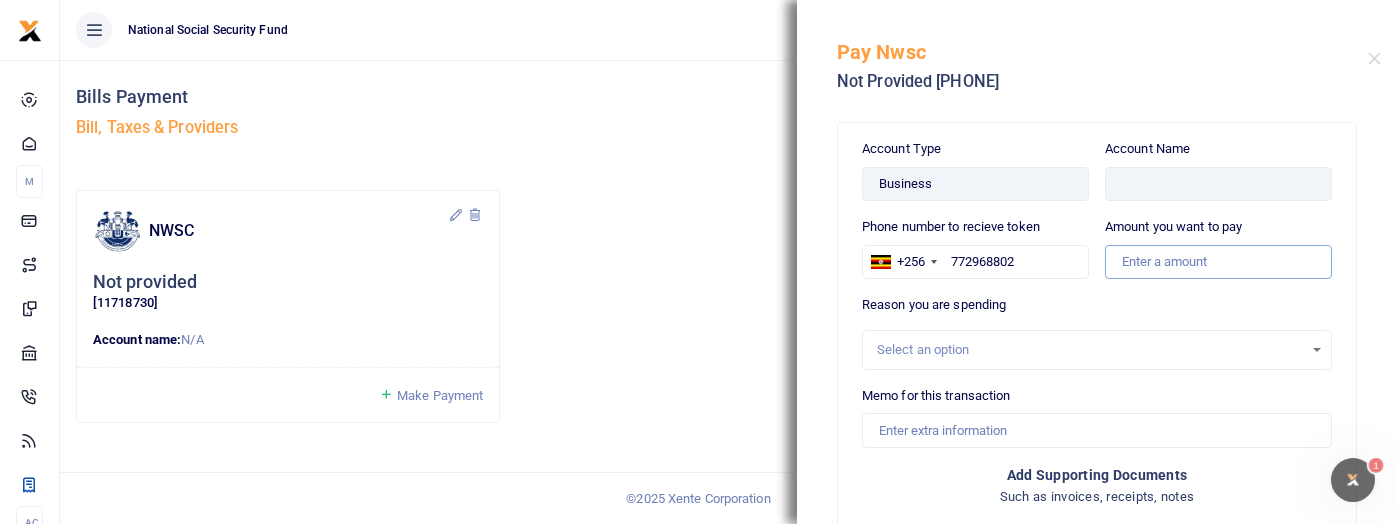 click on "Amount you want to pay" at bounding box center (1218, 262) 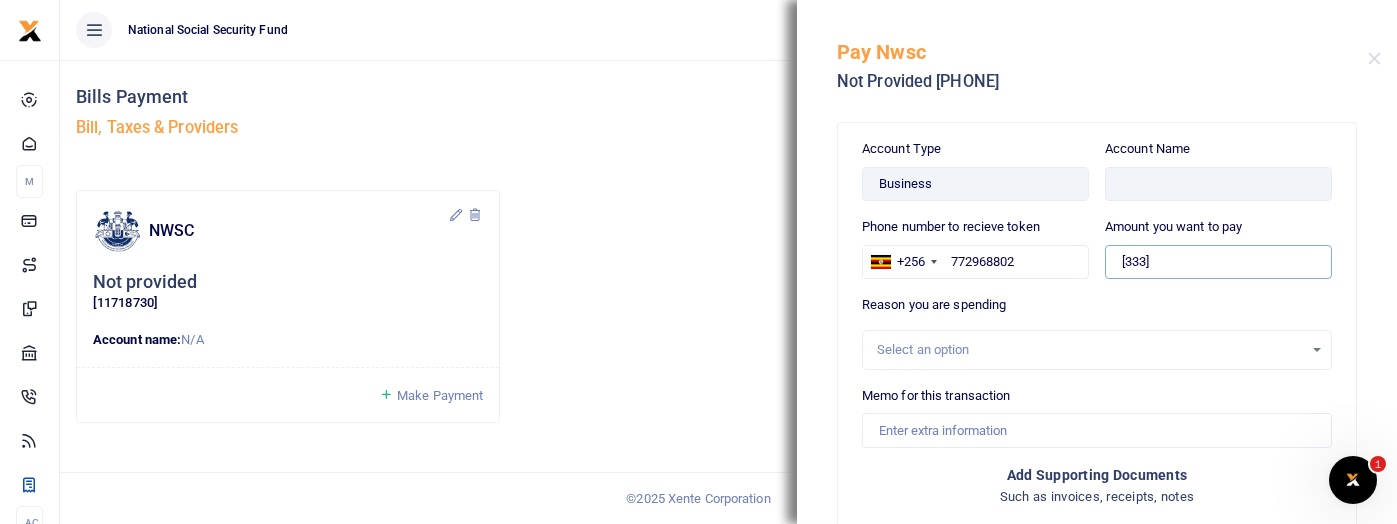 type on "333,957" 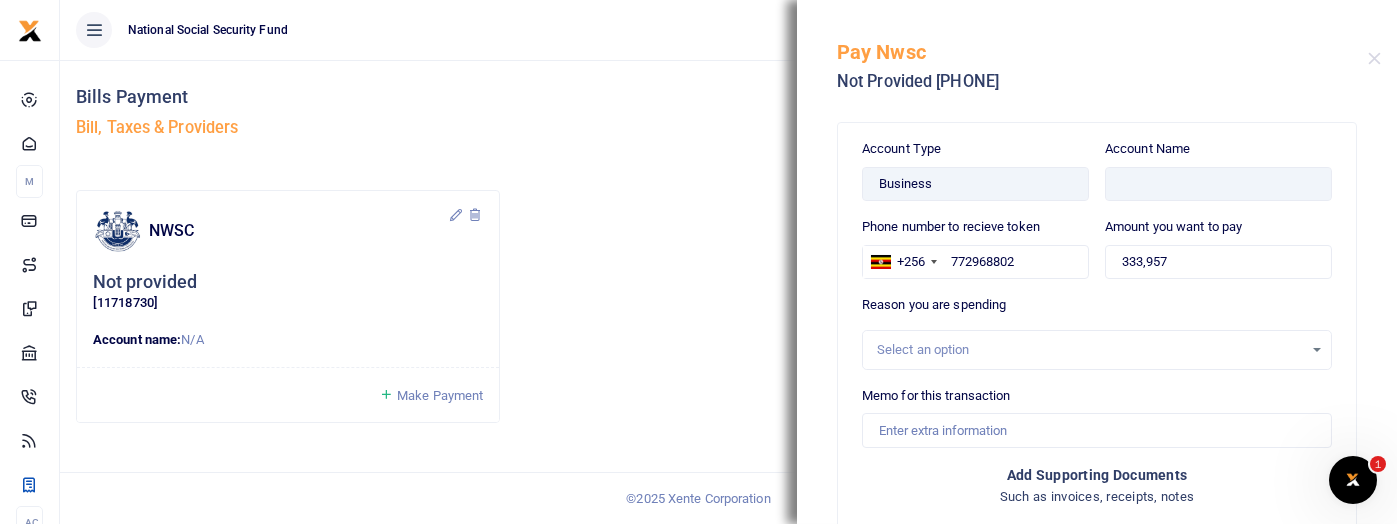 click on "Select an option" at bounding box center [1090, 350] 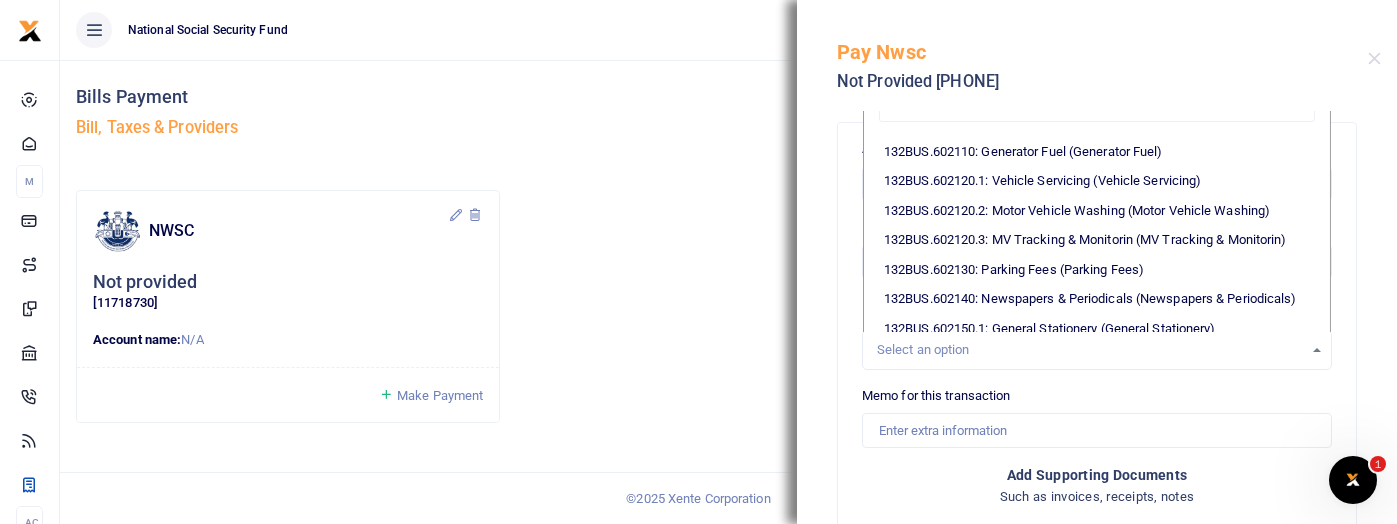scroll, scrollTop: 2555, scrollLeft: 0, axis: vertical 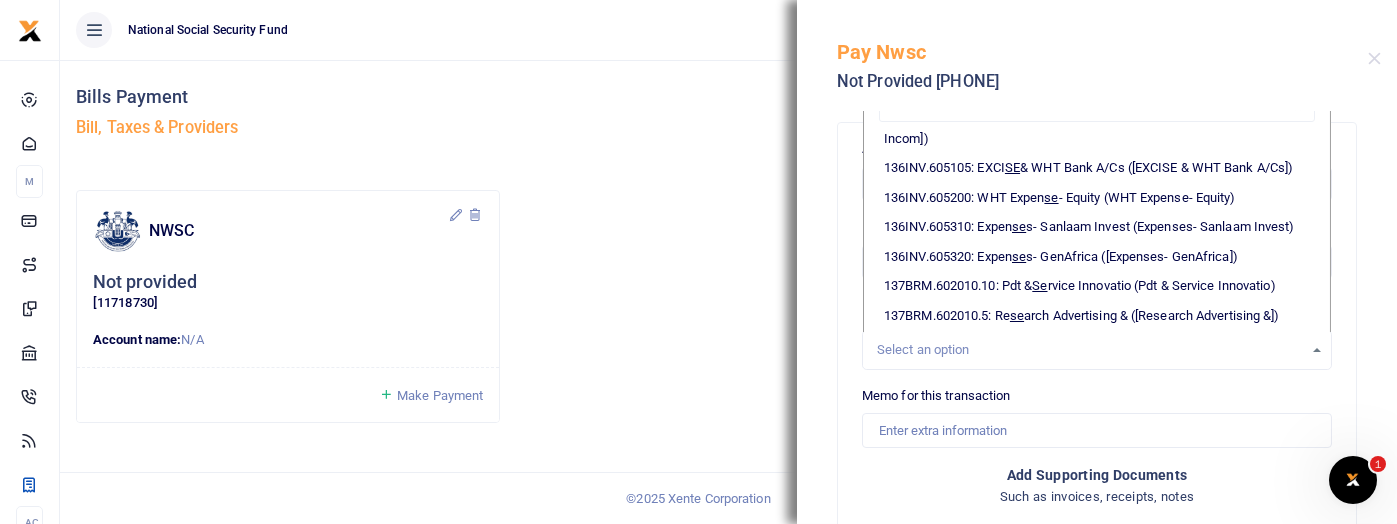 type on "sew" 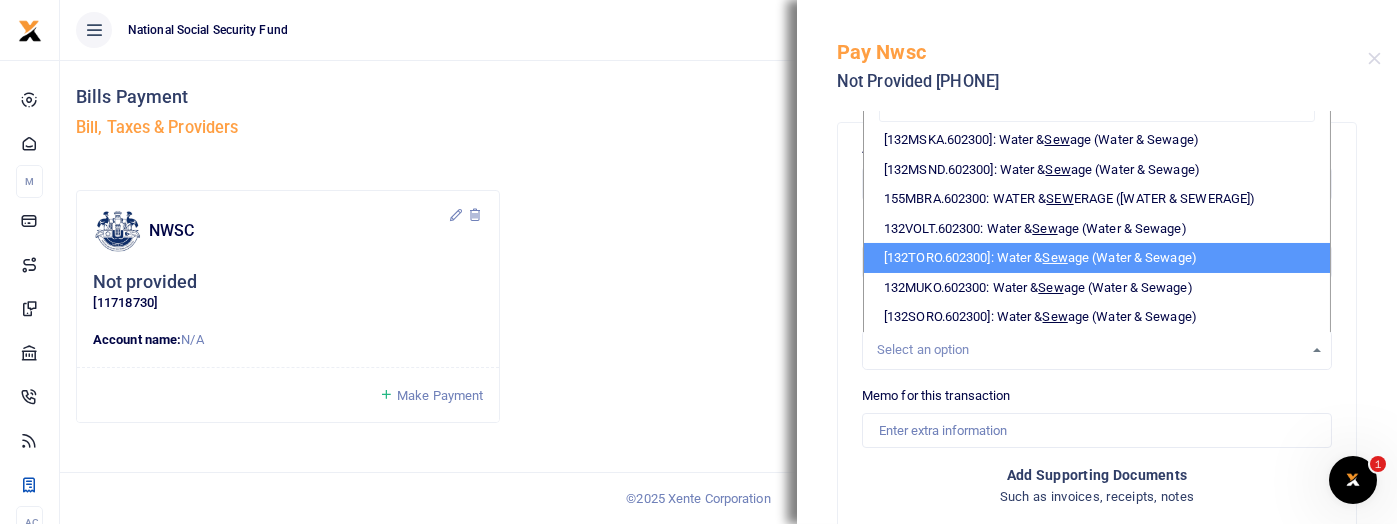 scroll, scrollTop: 1067, scrollLeft: 0, axis: vertical 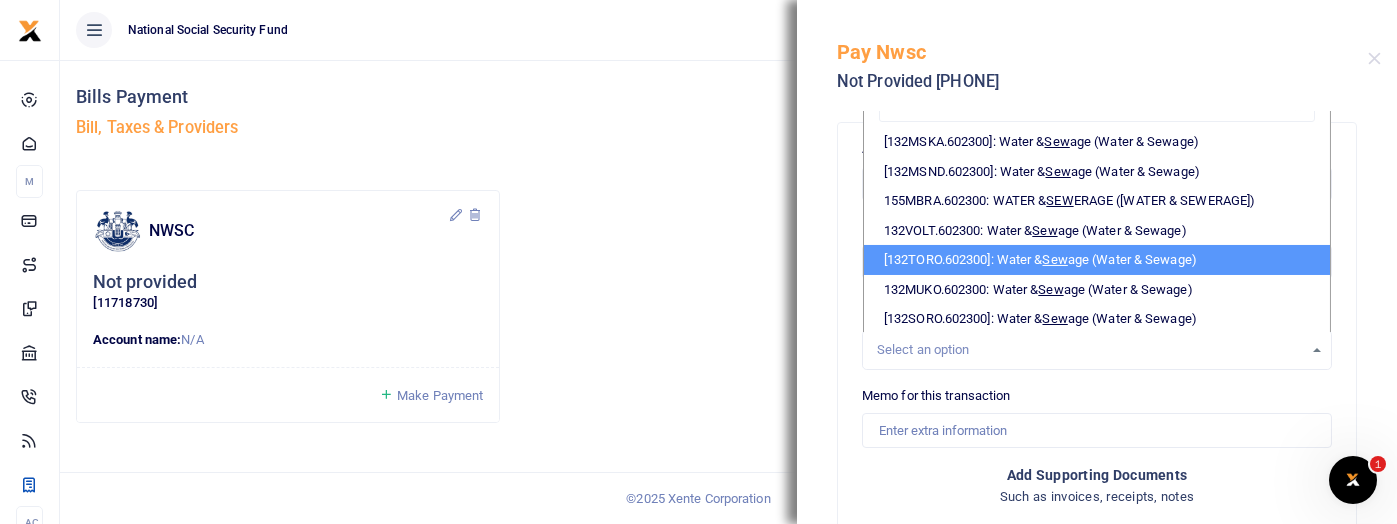 click on "132TORO.602300: Water &  Sew age (Water & Sewage)" at bounding box center [1097, 260] 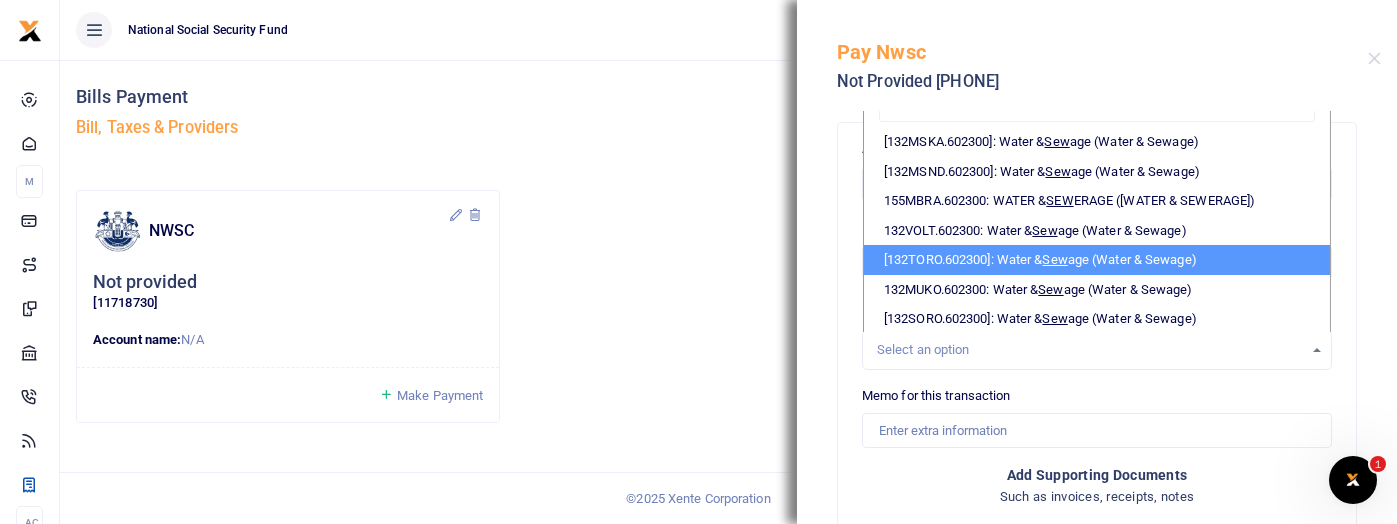 select on "4748" 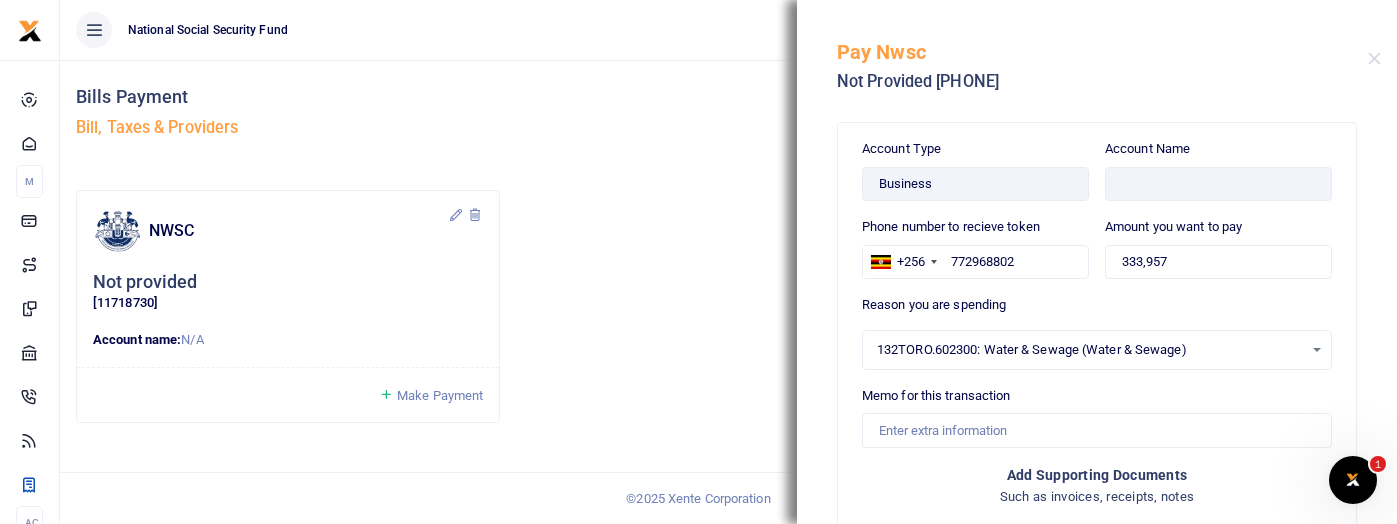 scroll, scrollTop: 111, scrollLeft: 0, axis: vertical 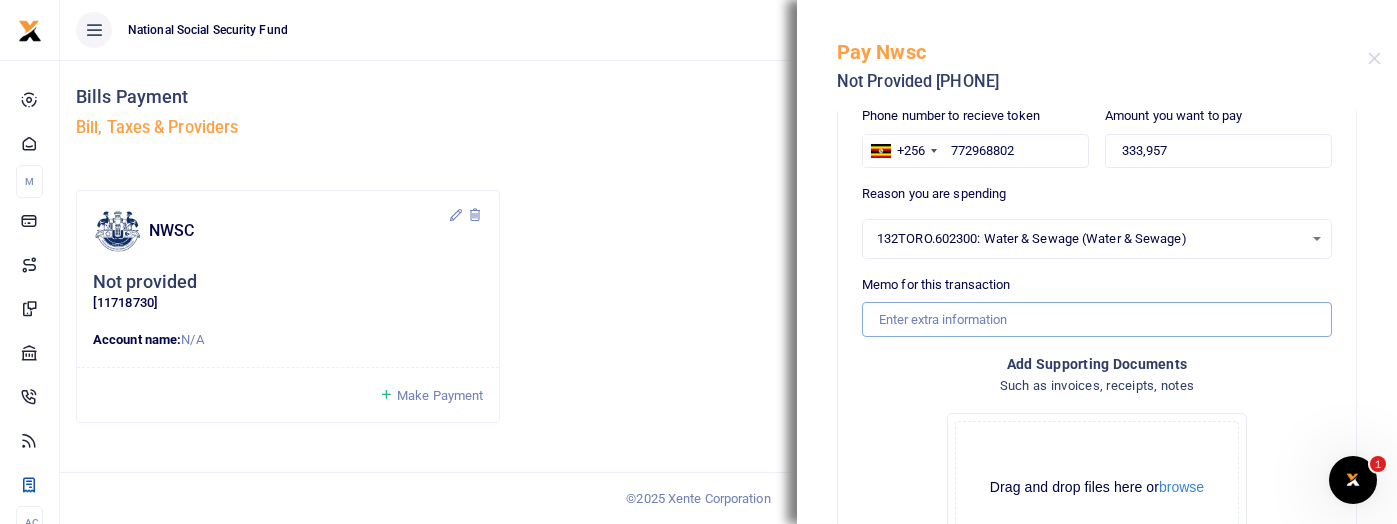 click on "Memo for this transaction" at bounding box center (1097, 319) 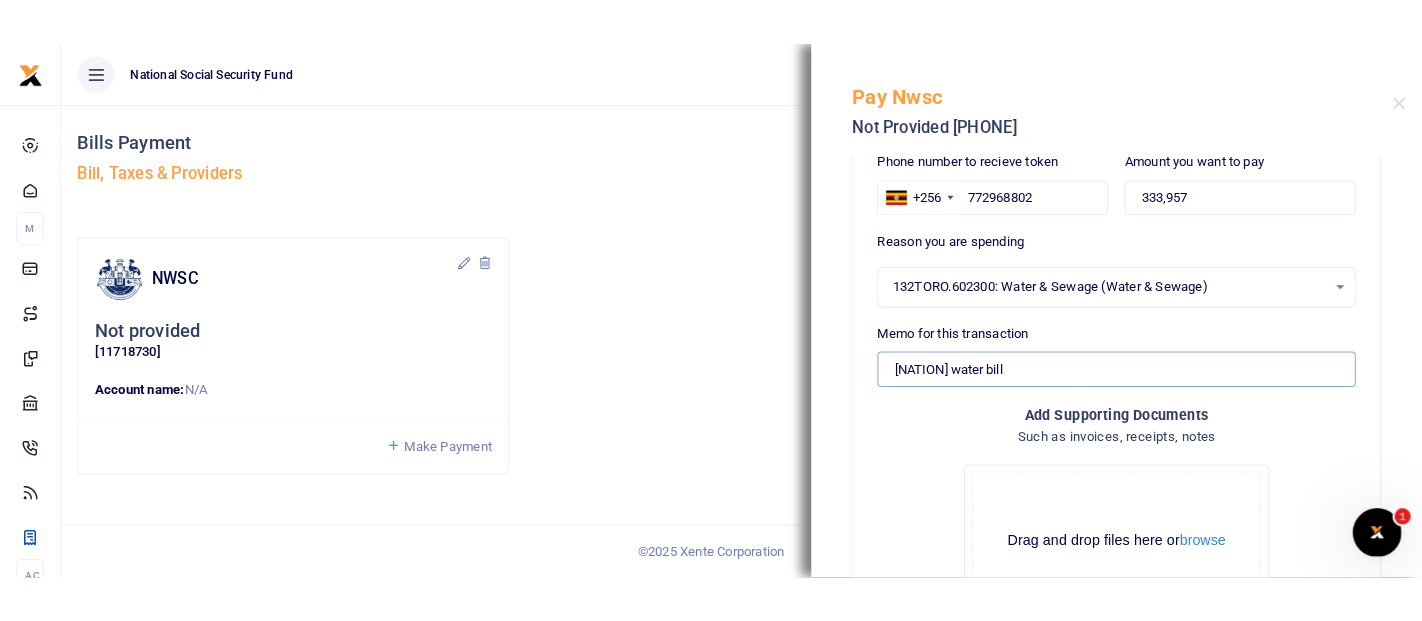 scroll, scrollTop: 266, scrollLeft: 0, axis: vertical 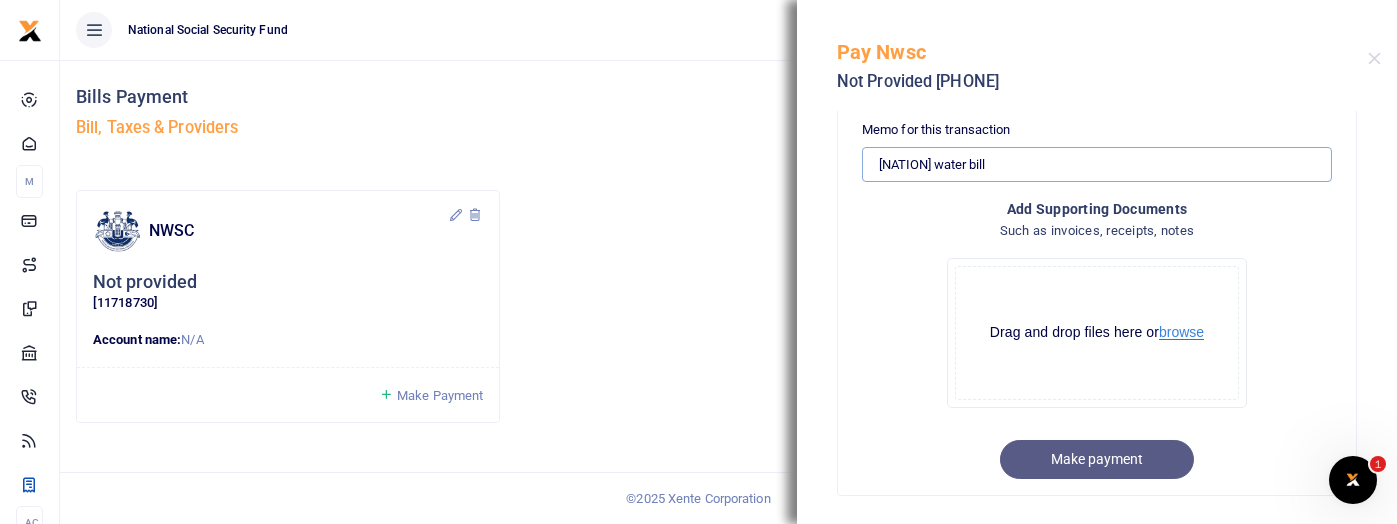 type on "[NATION] water bill" 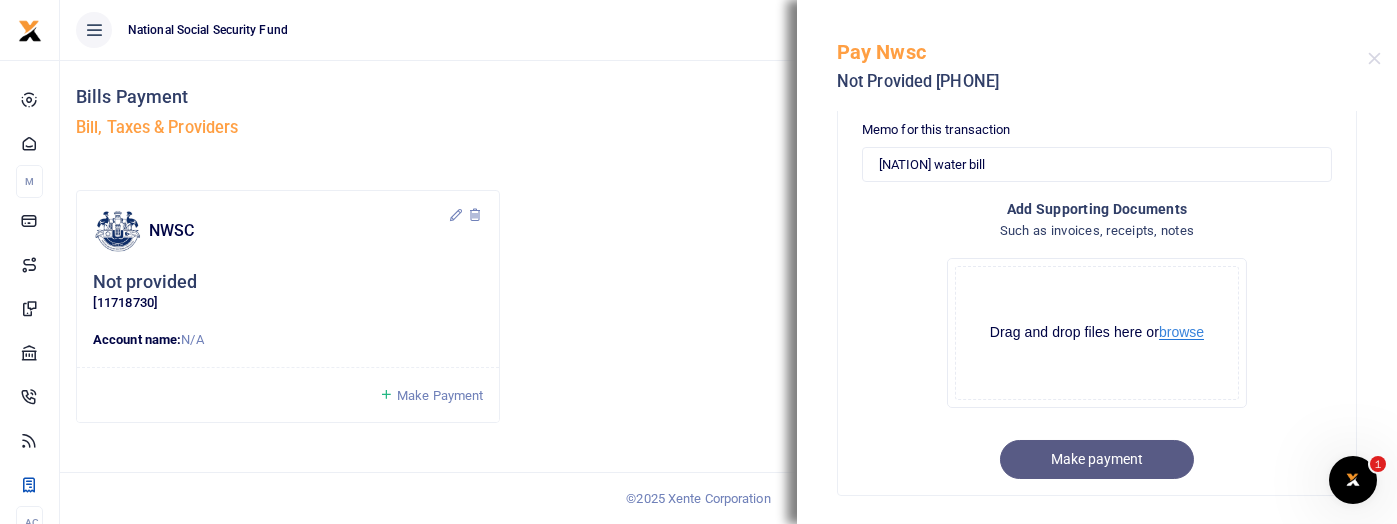 click on "browse" at bounding box center [1181, 332] 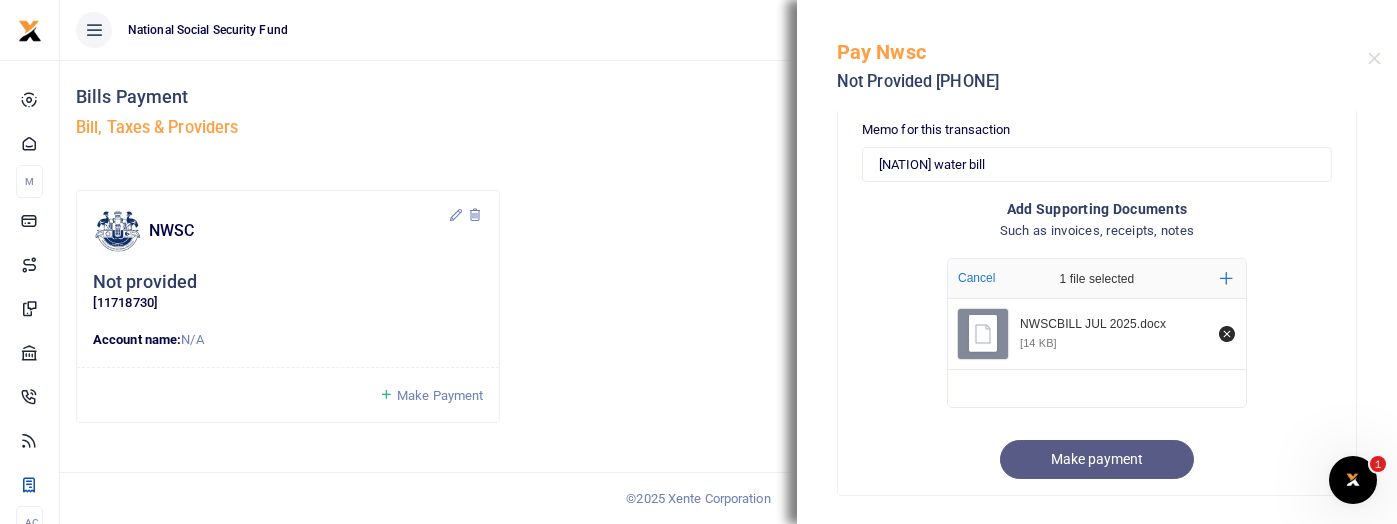 click on "Account Type
Business
Account Name
Phone number to recieve token
+256 Uganda +256 [PHONE]
Amount you want to pay
[AMOUNT]" at bounding box center (1097, 175) 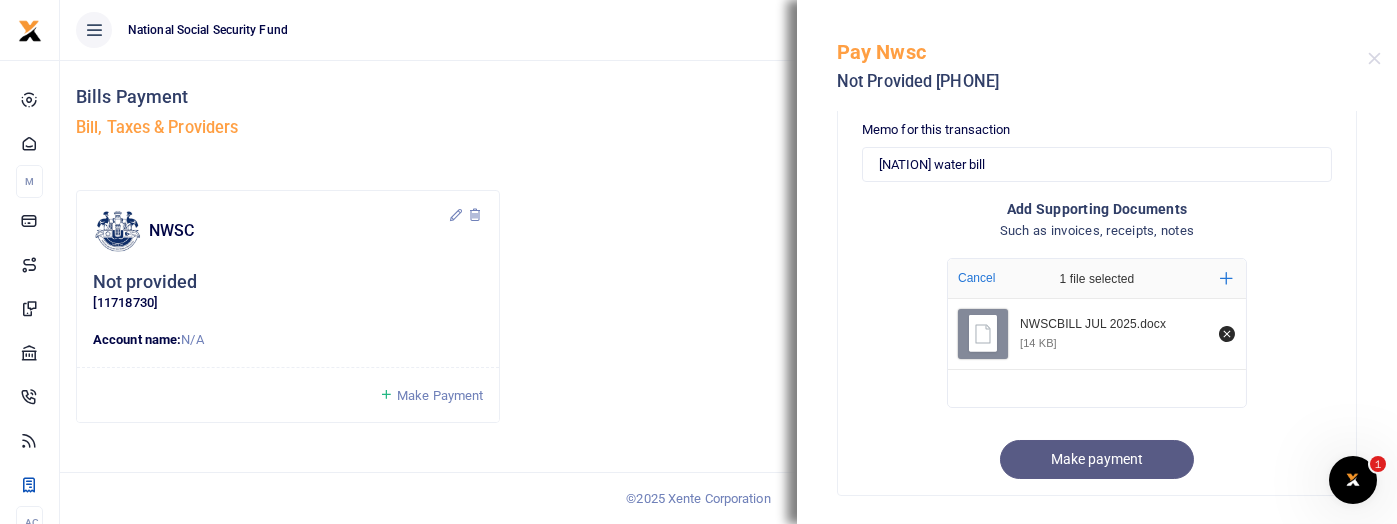 click on "Account Type
Business
Account Name
Phone number to recieve token
+256 Uganda +256 [PHONE]
Amount you want to pay
[AMOUNT]" at bounding box center (1097, 175) 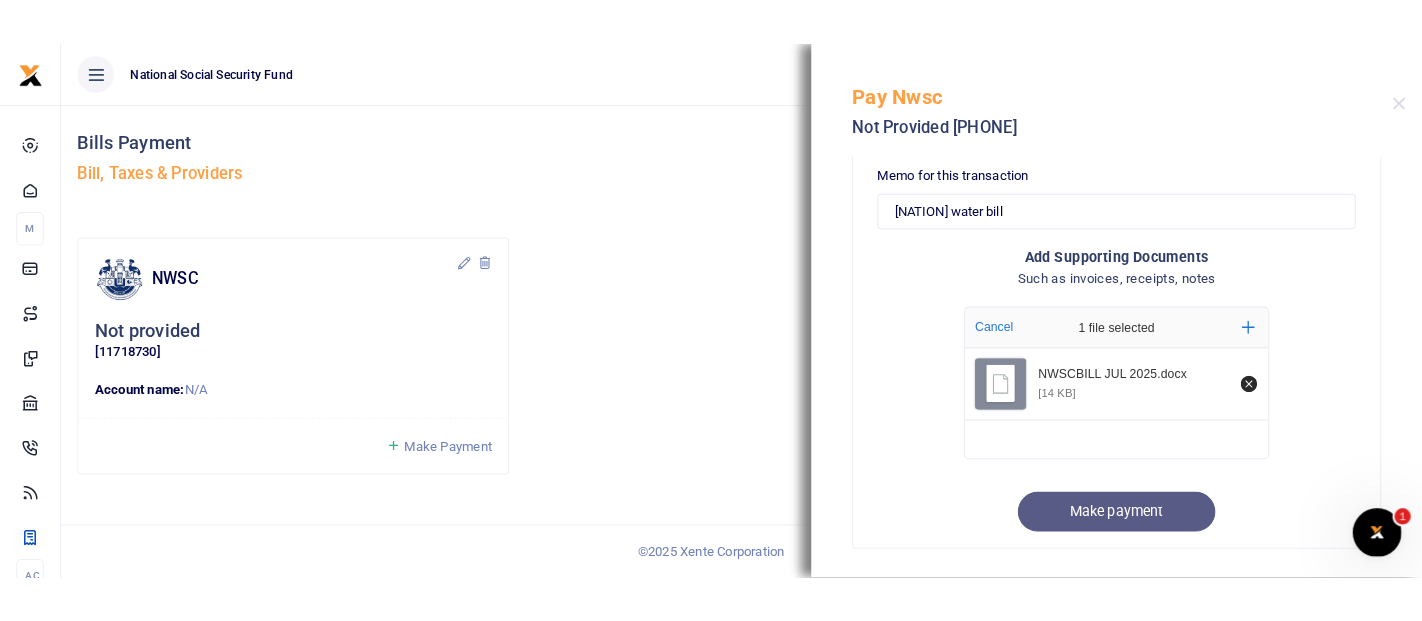scroll, scrollTop: 182, scrollLeft: 0, axis: vertical 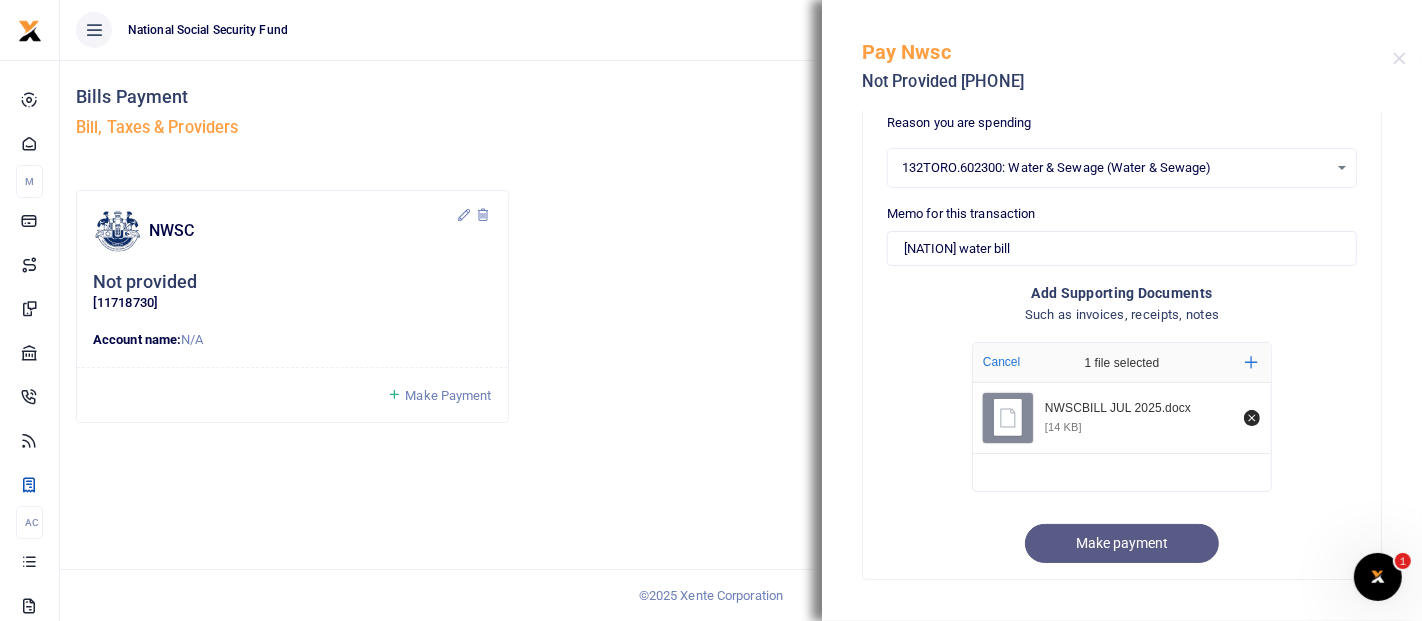 click on "Account Type
Business
Account Name
Phone number to recieve token
+256 Uganda +256 [PHONE]
Amount you want to pay
[AMOUNT]" at bounding box center (1122, 259) 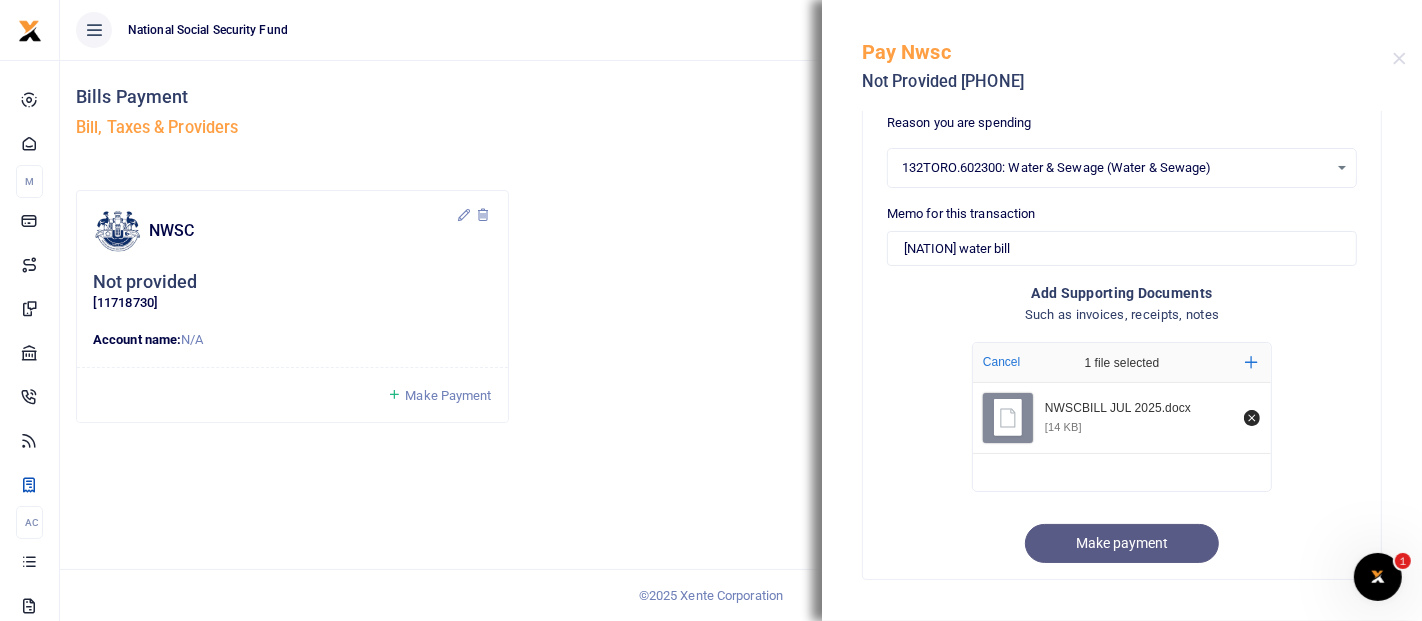 click on "Account Type
Business
Account Name
Phone number to recieve token
+256 Uganda +256 [PHONE]
Amount you want to pay
[AMOUNT]" at bounding box center [1122, 259] 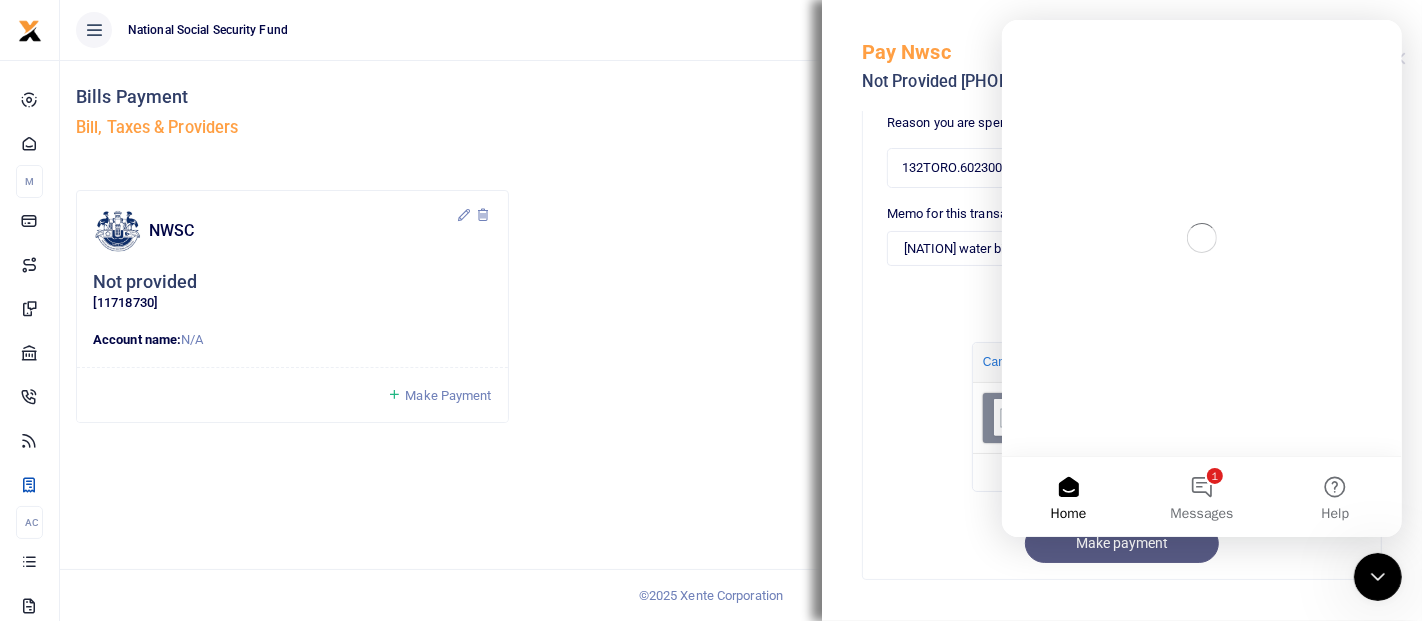 scroll, scrollTop: 0, scrollLeft: 0, axis: both 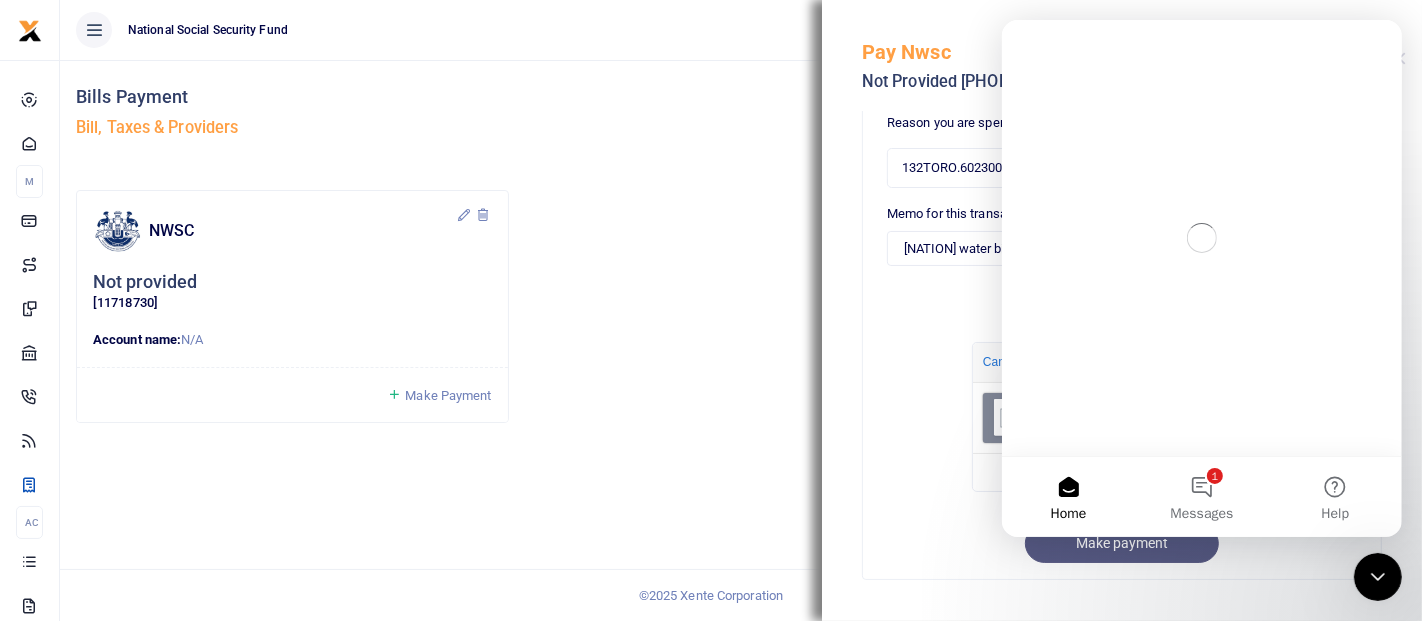 click on "Account Type
Business
Account Name
Phone number to recieve token
+256 Uganda +256 [PHONE]
Amount you want to pay
333,957
14 KB" at bounding box center [1122, 259] 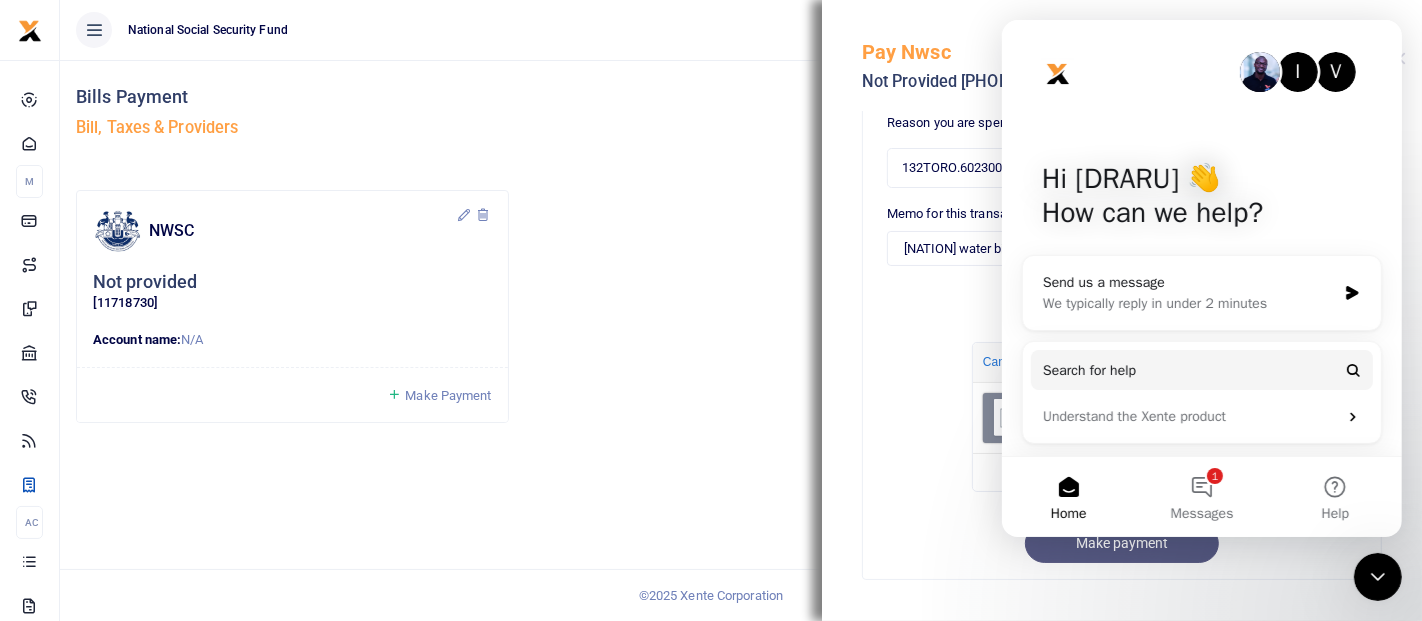 click at bounding box center (1057, 74) 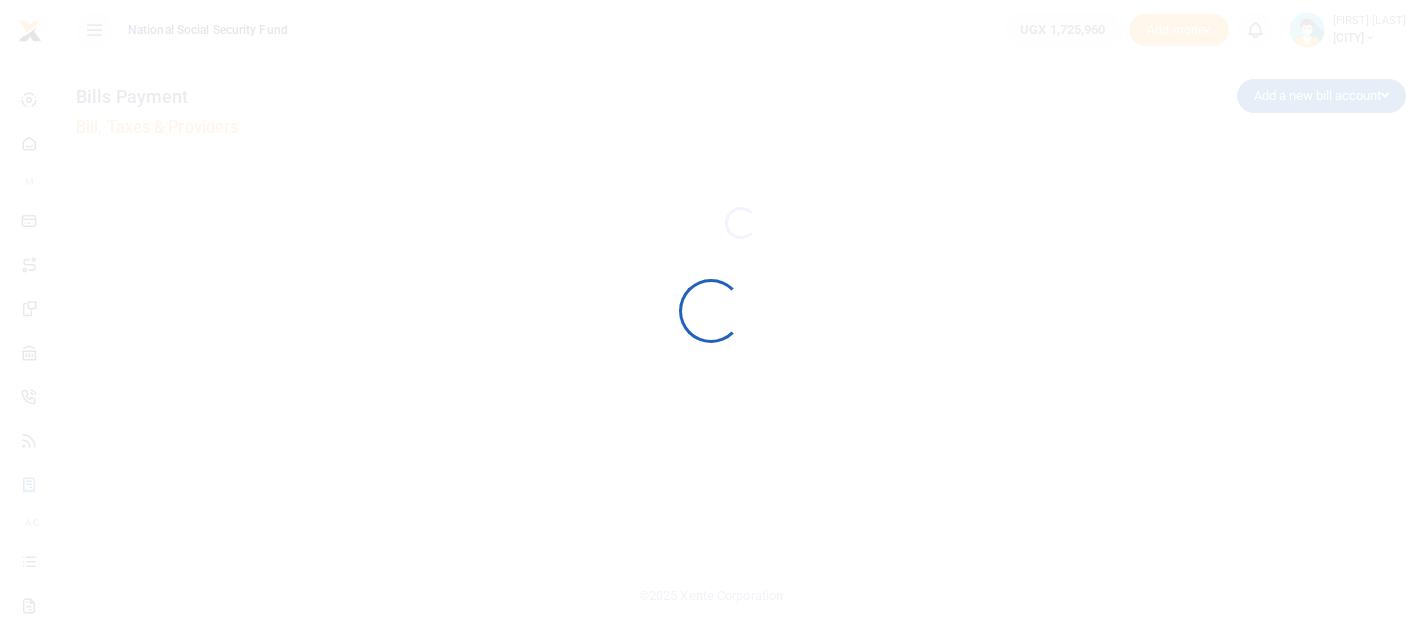 scroll, scrollTop: 0, scrollLeft: 0, axis: both 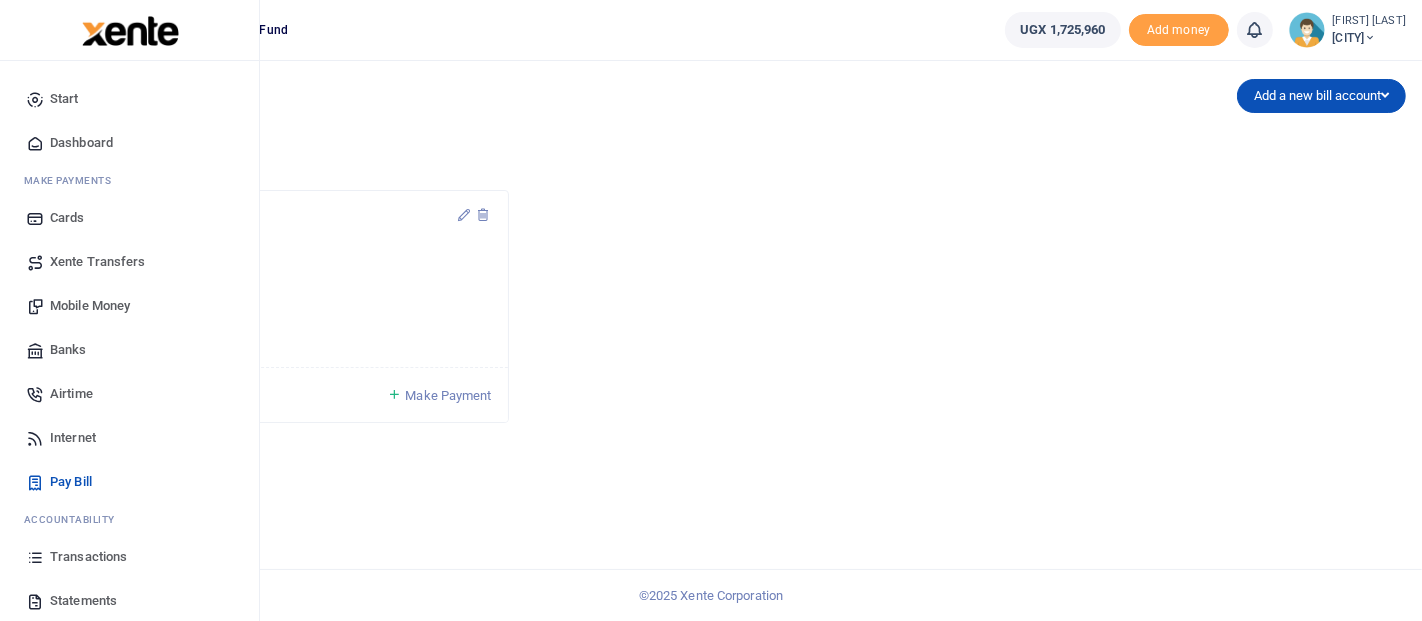 click on "Pay Bill" at bounding box center (71, 482) 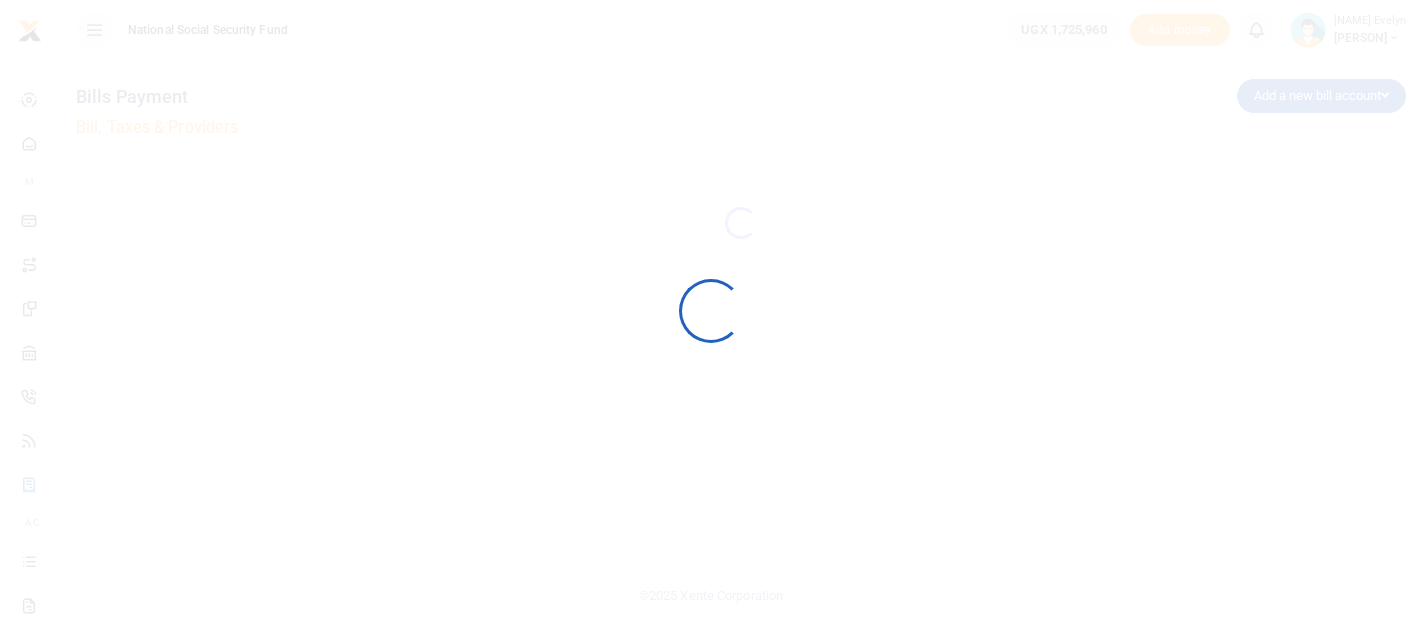 scroll, scrollTop: 0, scrollLeft: 0, axis: both 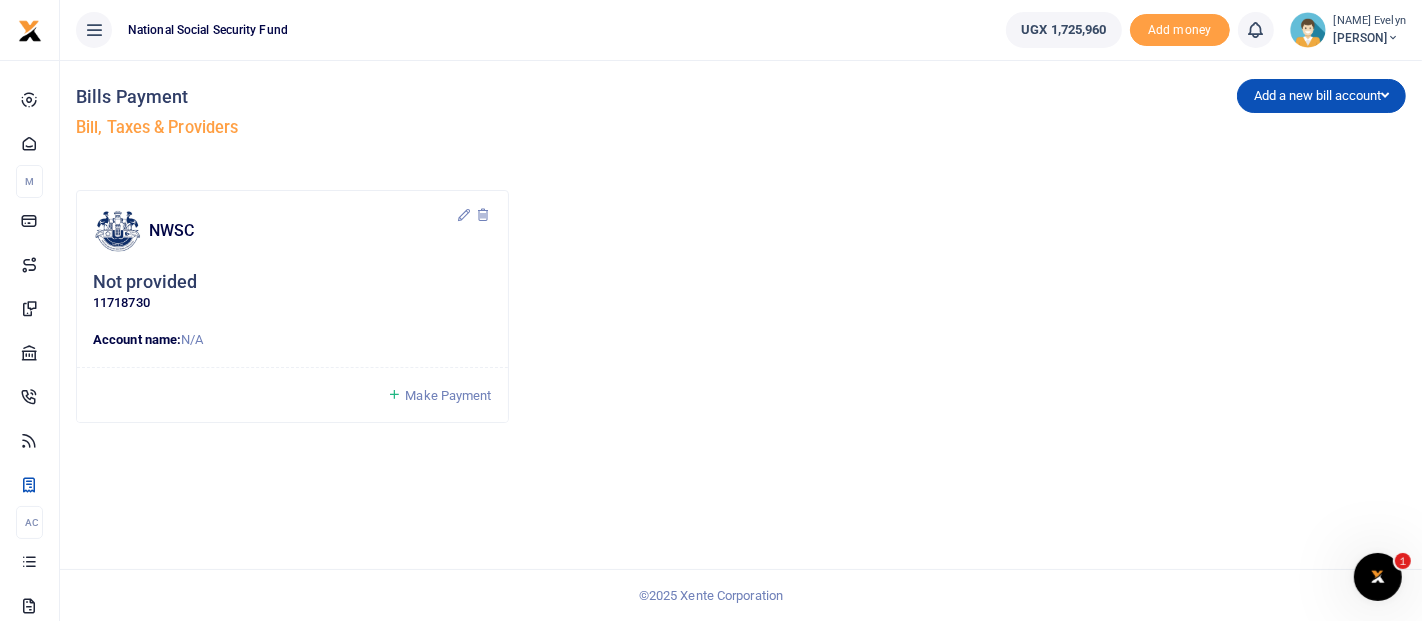 click on "Make Payment" at bounding box center (448, 395) 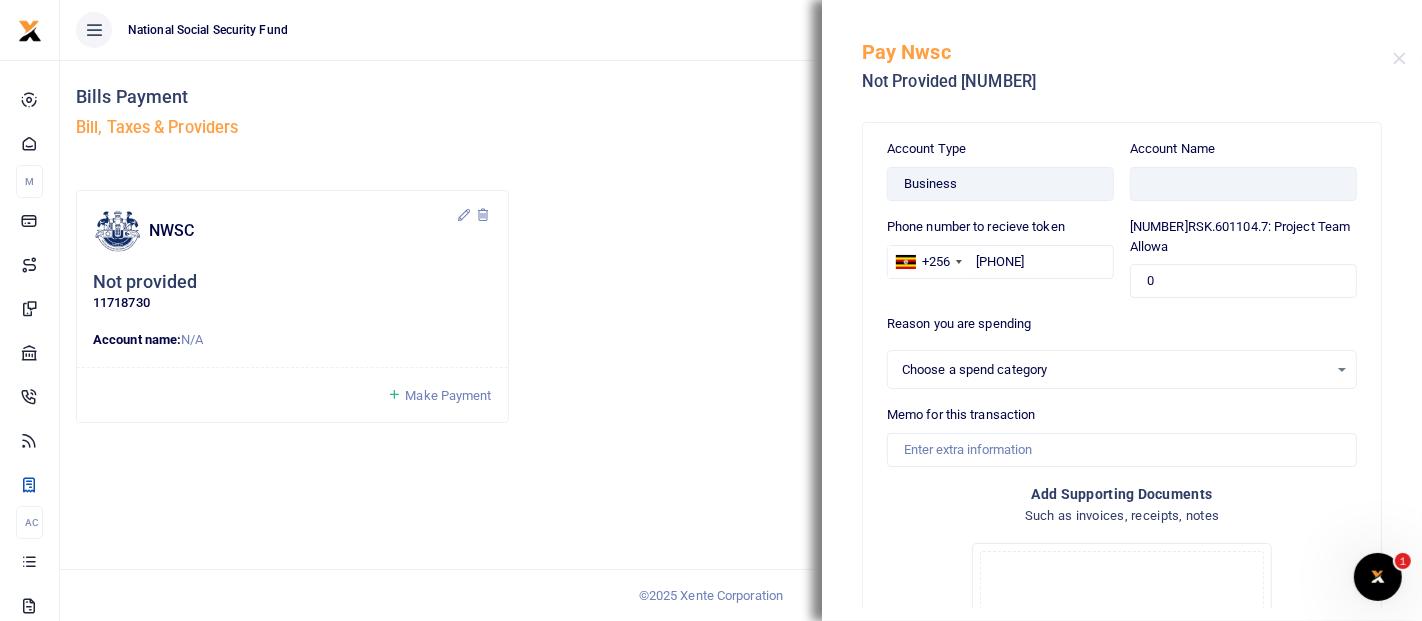 select 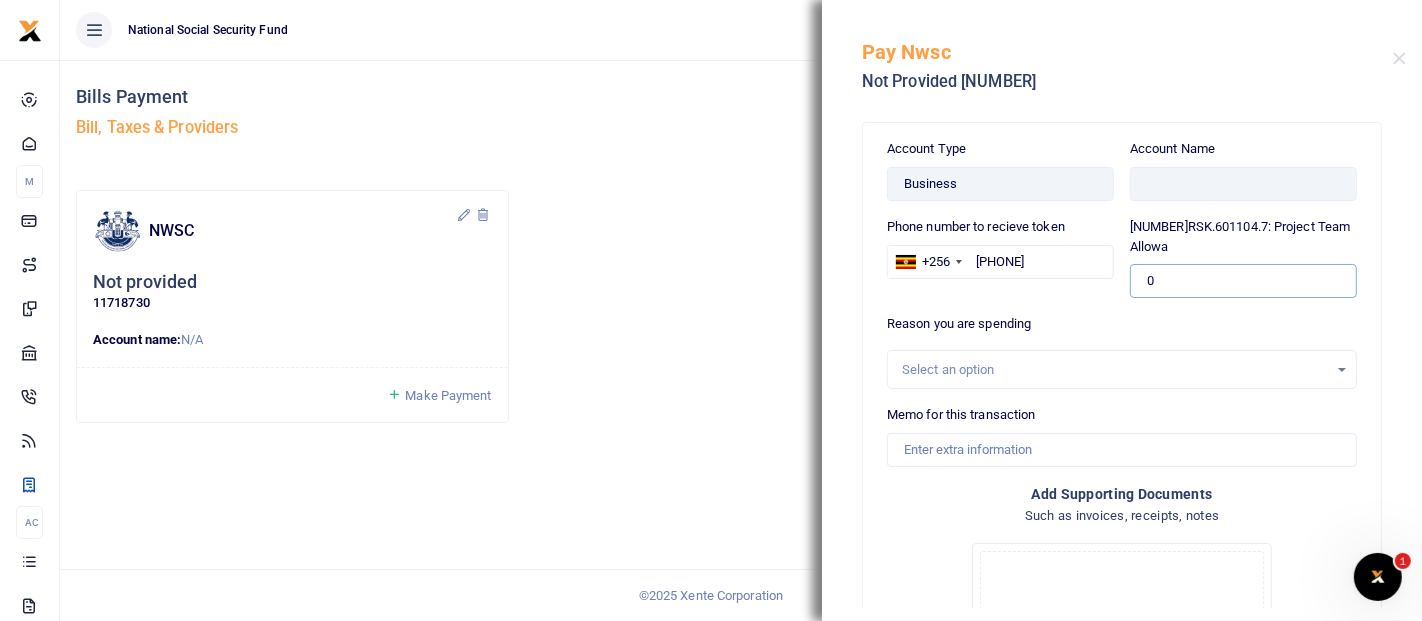 click on "0" at bounding box center (1243, 281) 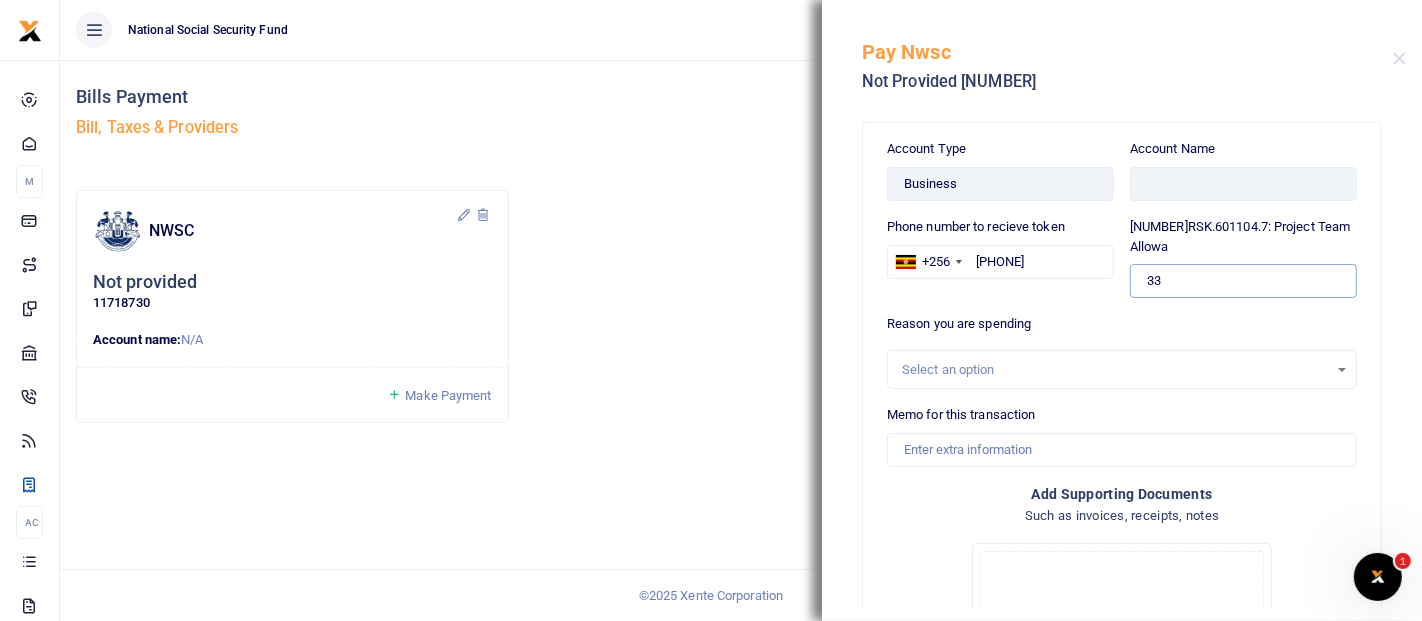type on "333,957" 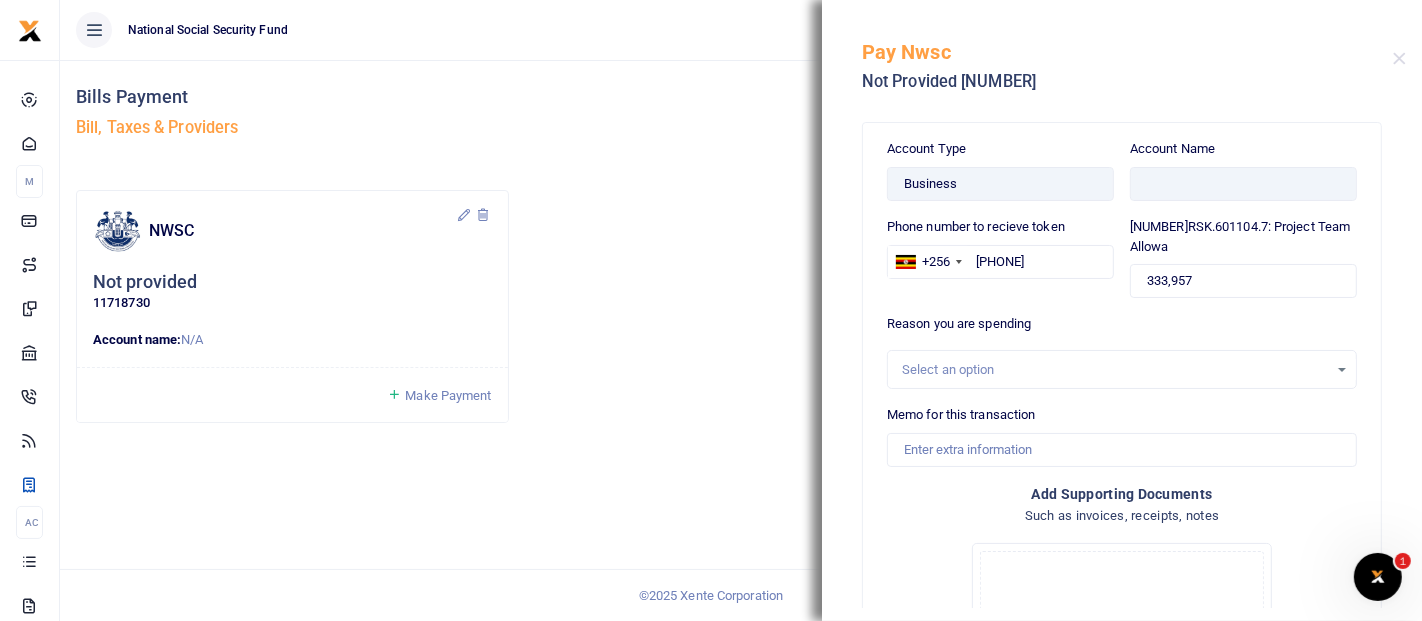 click on "Select an option" at bounding box center [1115, 370] 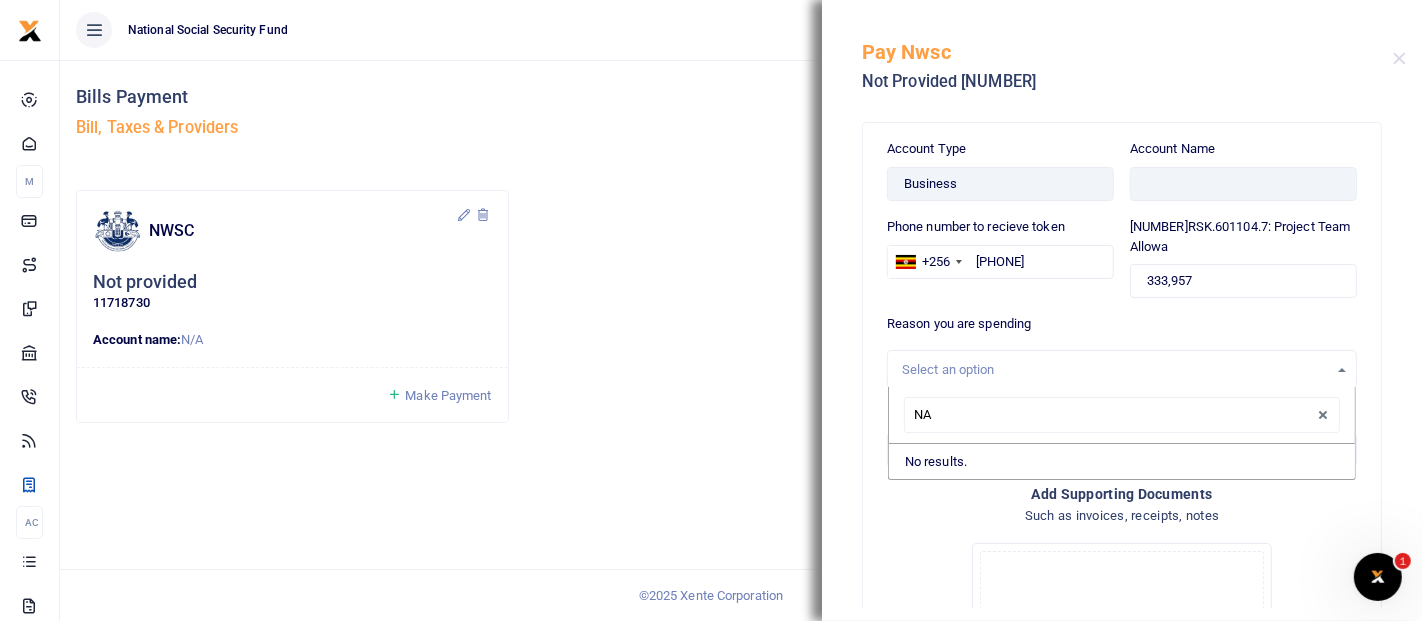 type on "N" 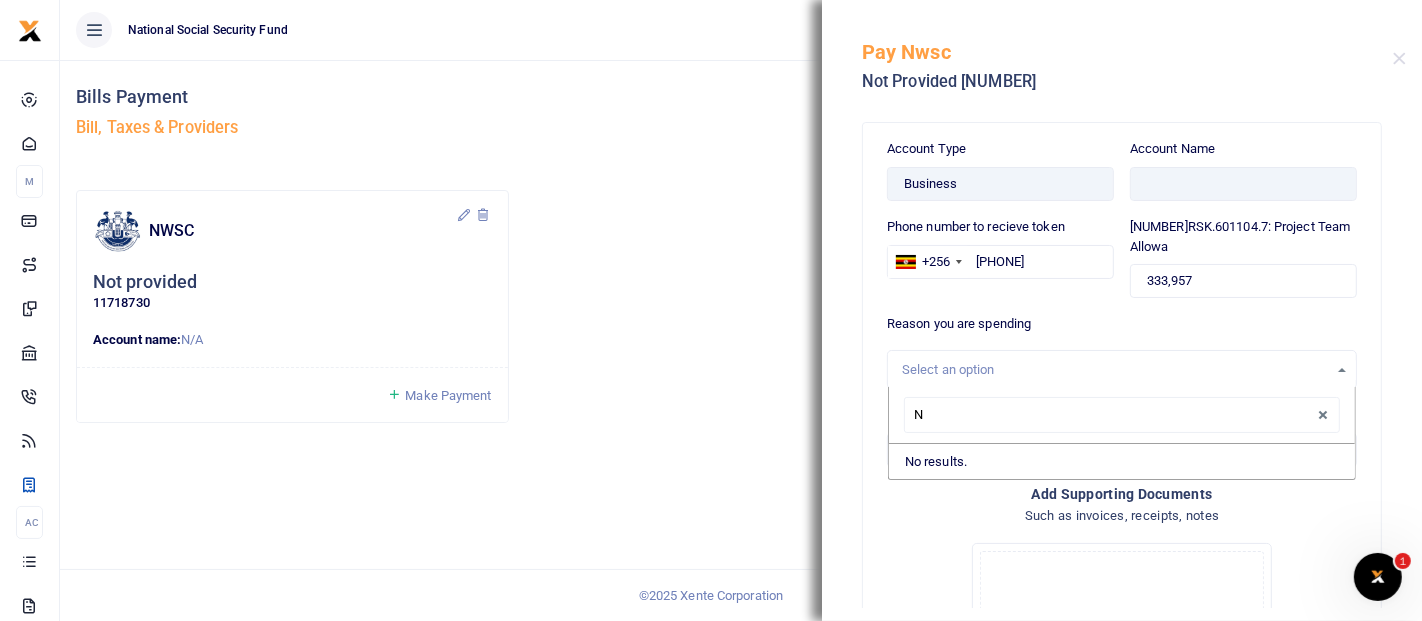 type 